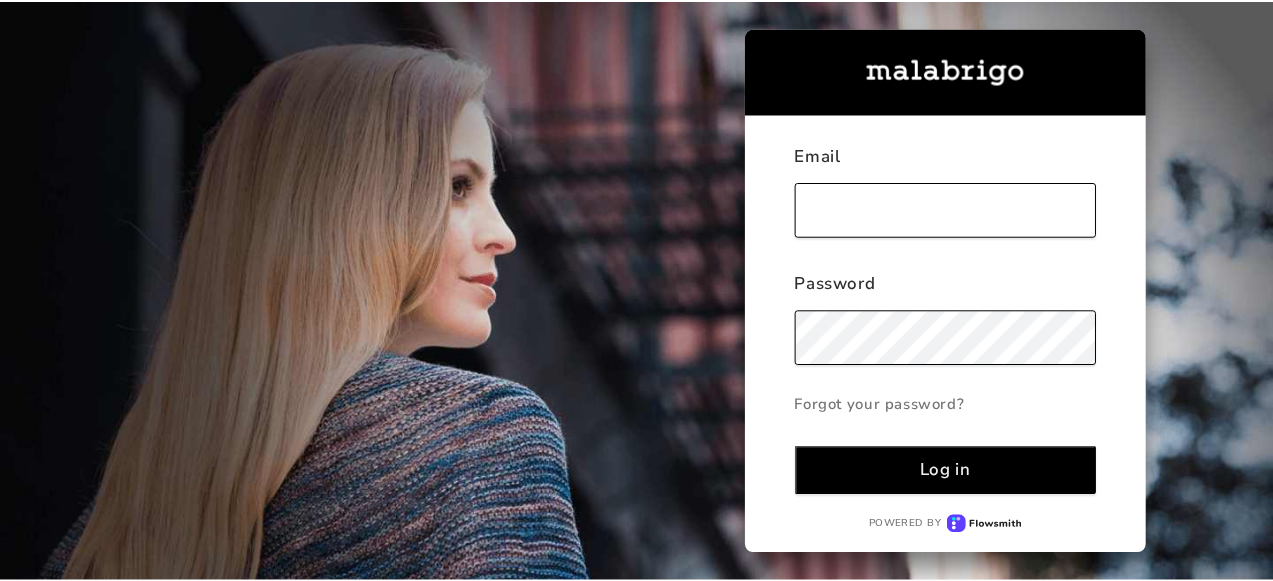 scroll, scrollTop: 0, scrollLeft: 0, axis: both 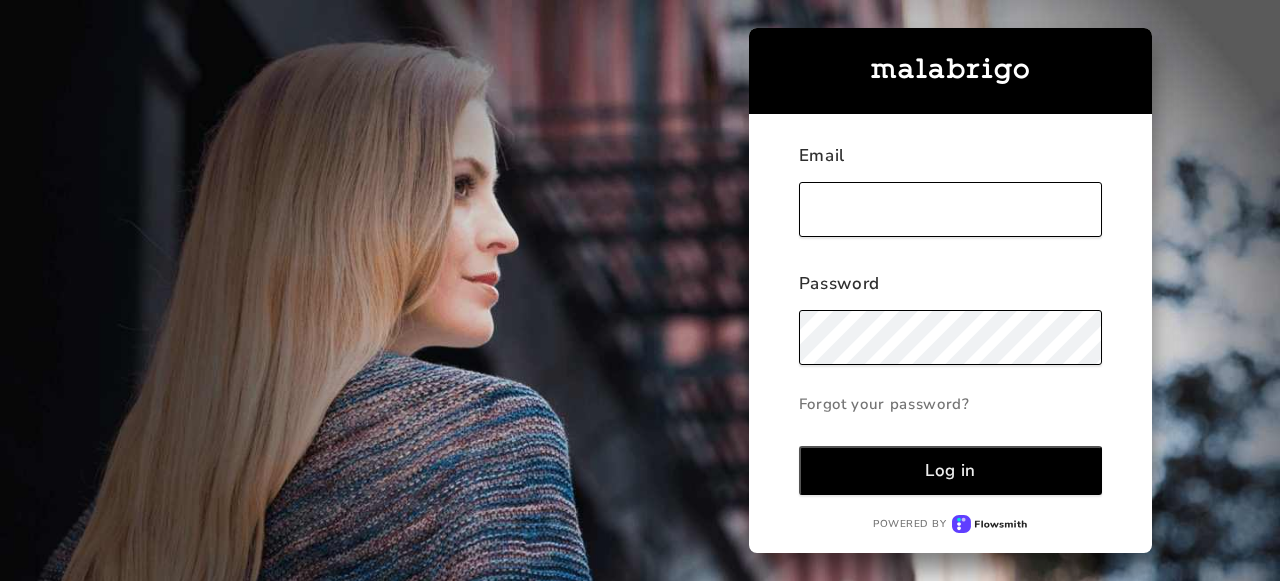 type on "[EMAIL_ADDRESS][DOMAIN_NAME]" 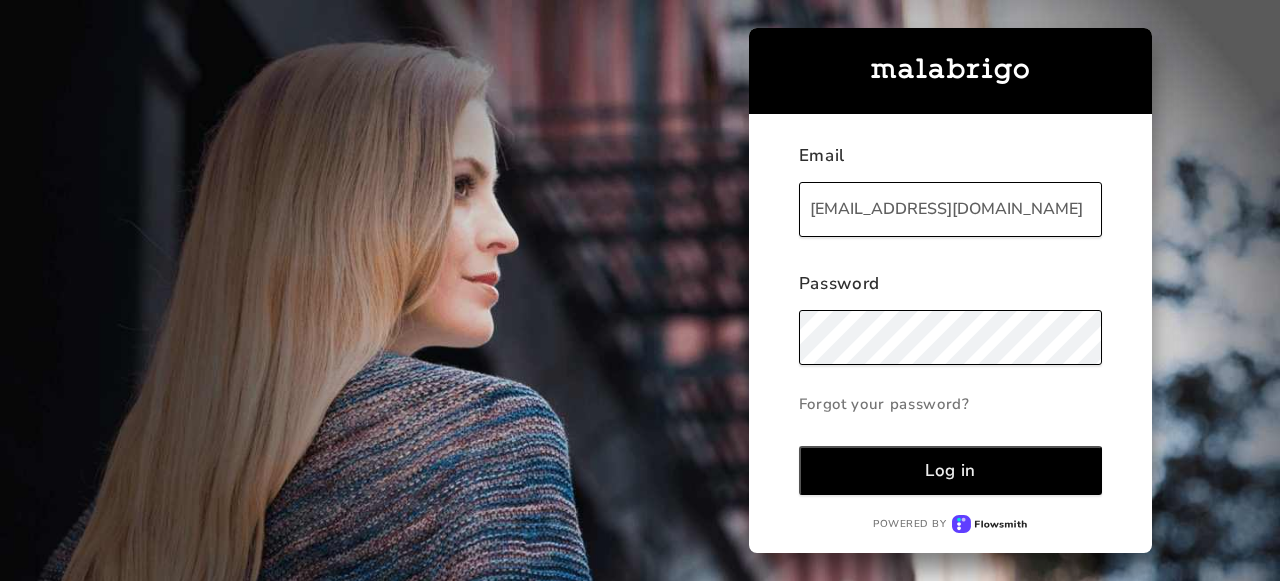click on "Log in" at bounding box center [950, 470] 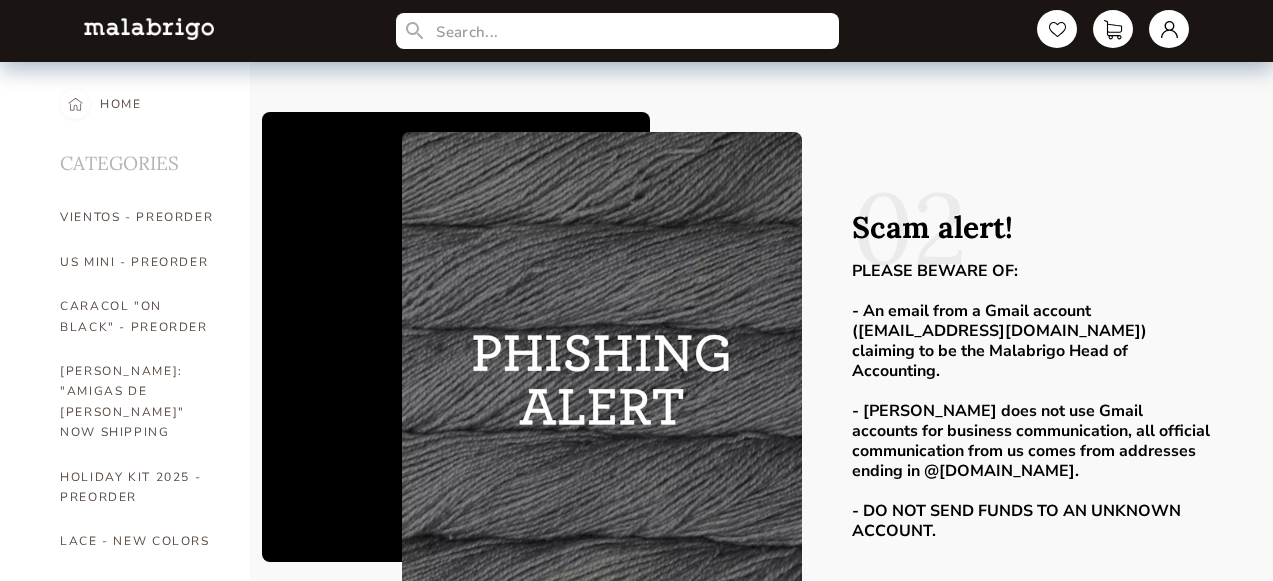 click at bounding box center (149, 28) 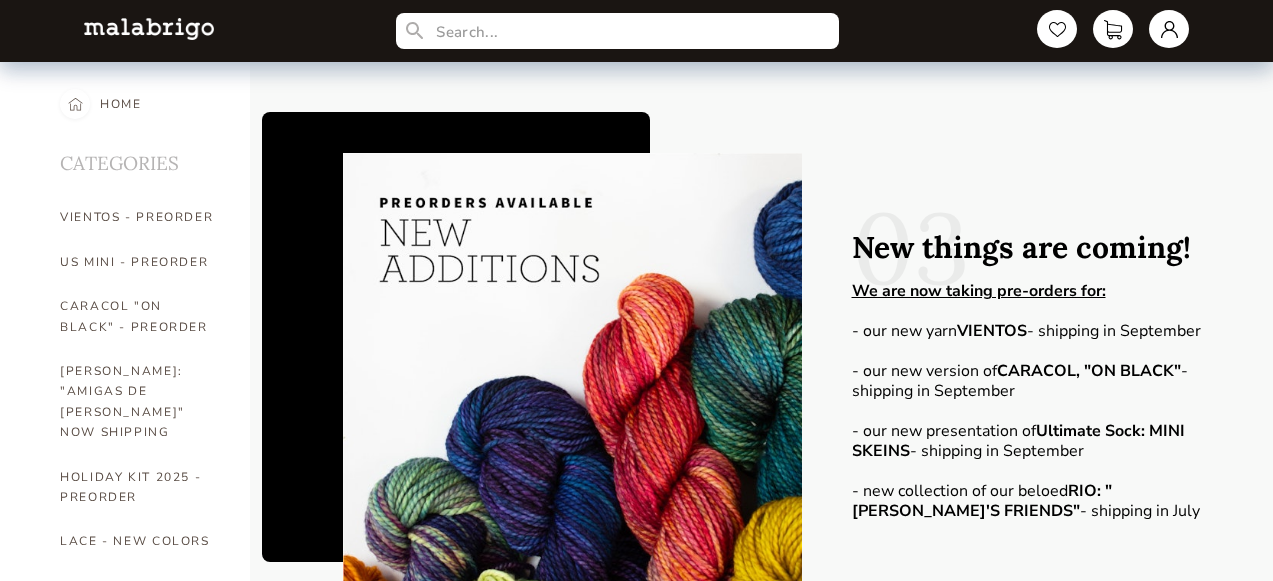 click at bounding box center [149, 28] 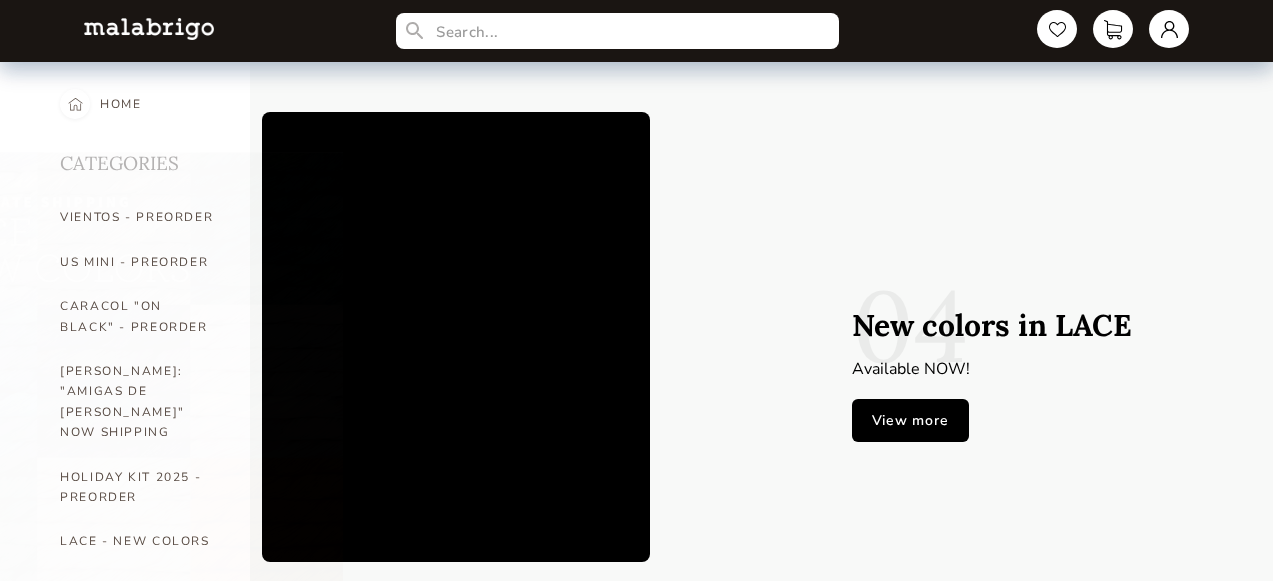 click at bounding box center [149, 28] 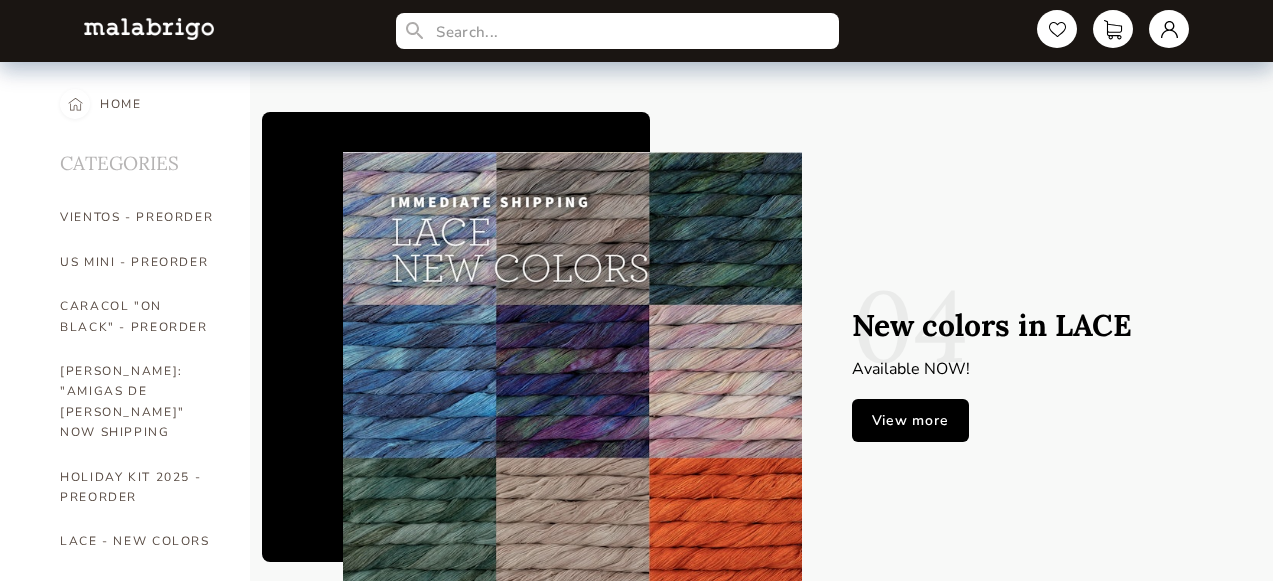 click at bounding box center [149, 28] 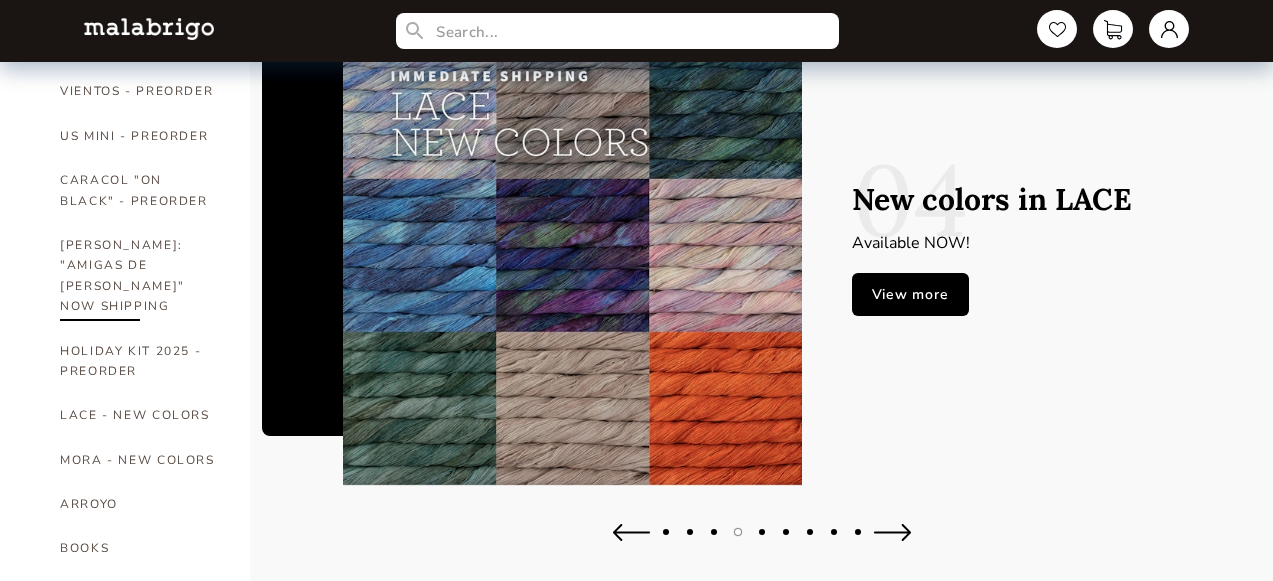 scroll, scrollTop: 111, scrollLeft: 0, axis: vertical 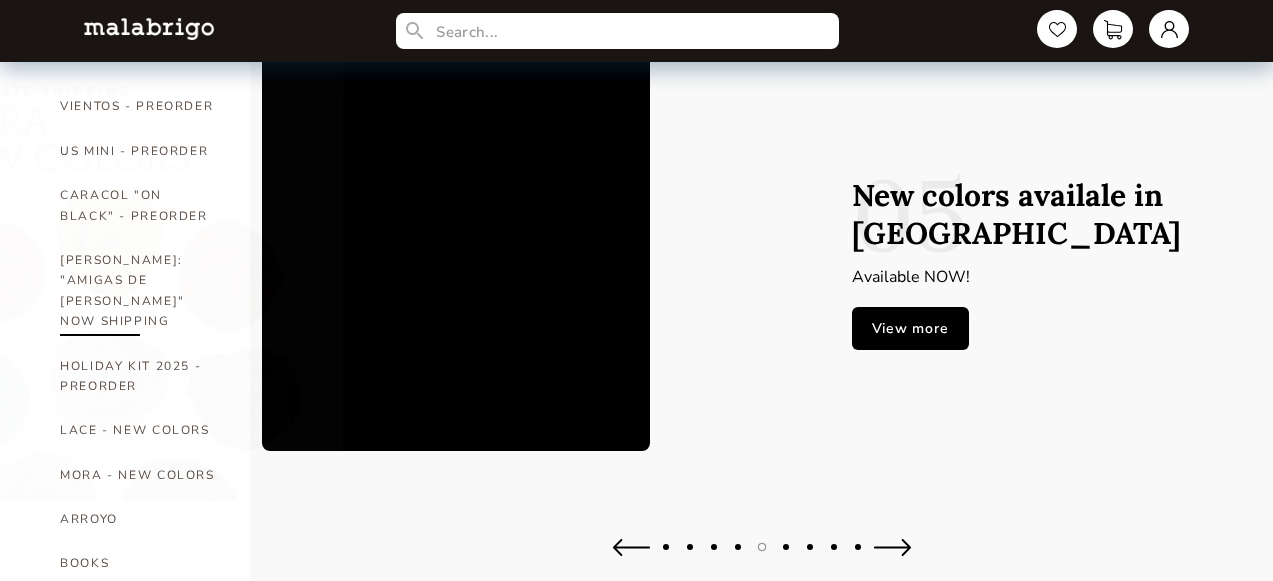 click at bounding box center (113, 271) 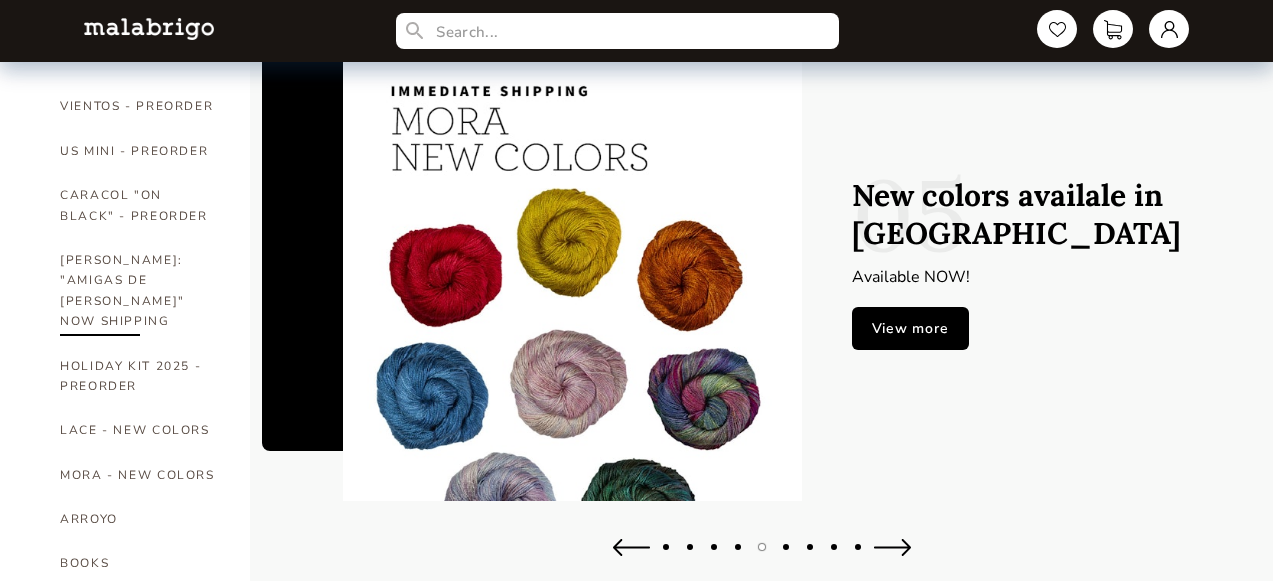 click on "[PERSON_NAME]: "AMIGAS DE [PERSON_NAME]"  NOW SHIPPING" at bounding box center (140, 291) 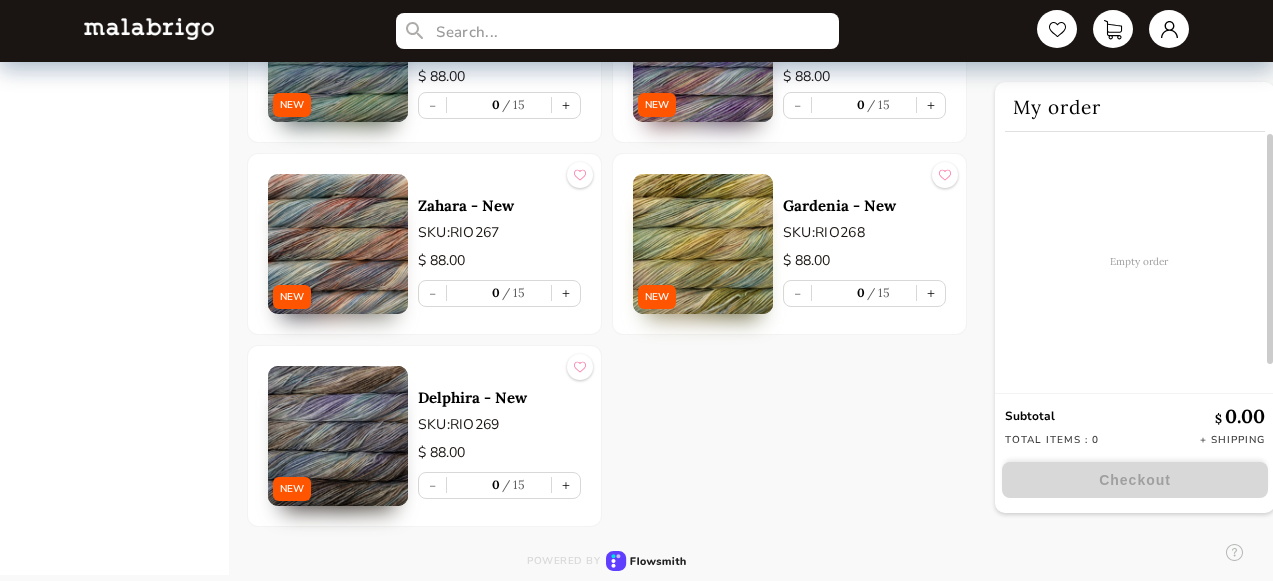 scroll, scrollTop: 1931, scrollLeft: 0, axis: vertical 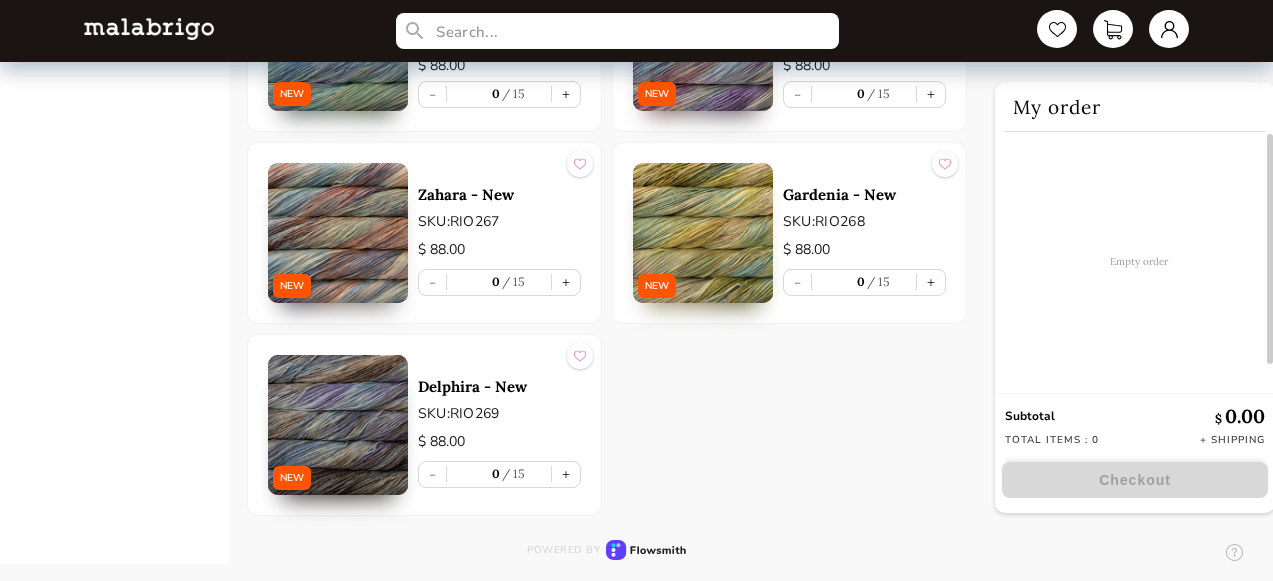 click at bounding box center [338, 425] 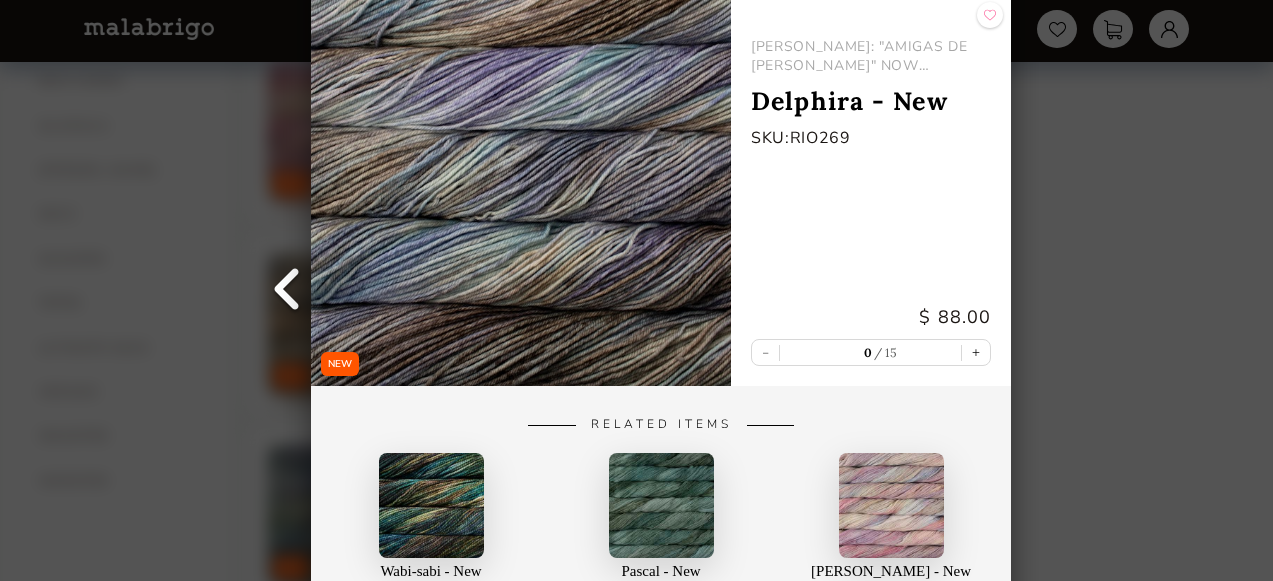 scroll, scrollTop: 1324, scrollLeft: 0, axis: vertical 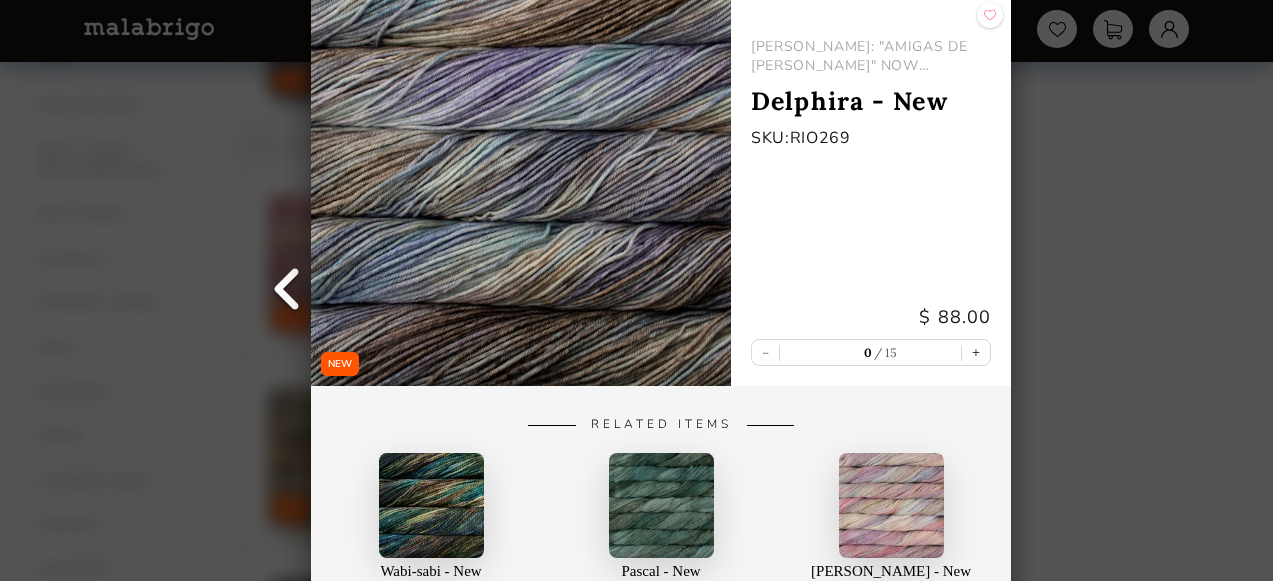 click on "NEW Back [PERSON_NAME]: "AMIGAS DE [PERSON_NAME]"  NOW SHIPPING Delphira - New SKU:  RIO269 $   88.00 - 0 15 + Related Items Wabi-sabi - New VIENTOS - PREORDER Pascal - New LACE - NEW COLORS [PERSON_NAME] - New LACE - NEW COLORS" at bounding box center (636, 290) 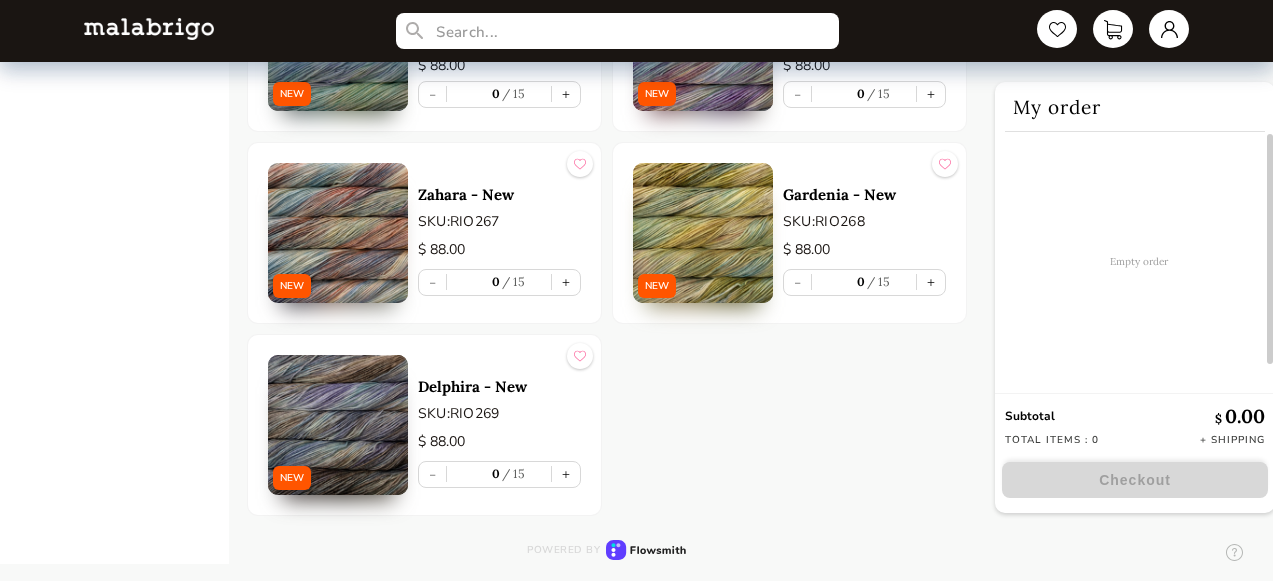 click at bounding box center [338, 233] 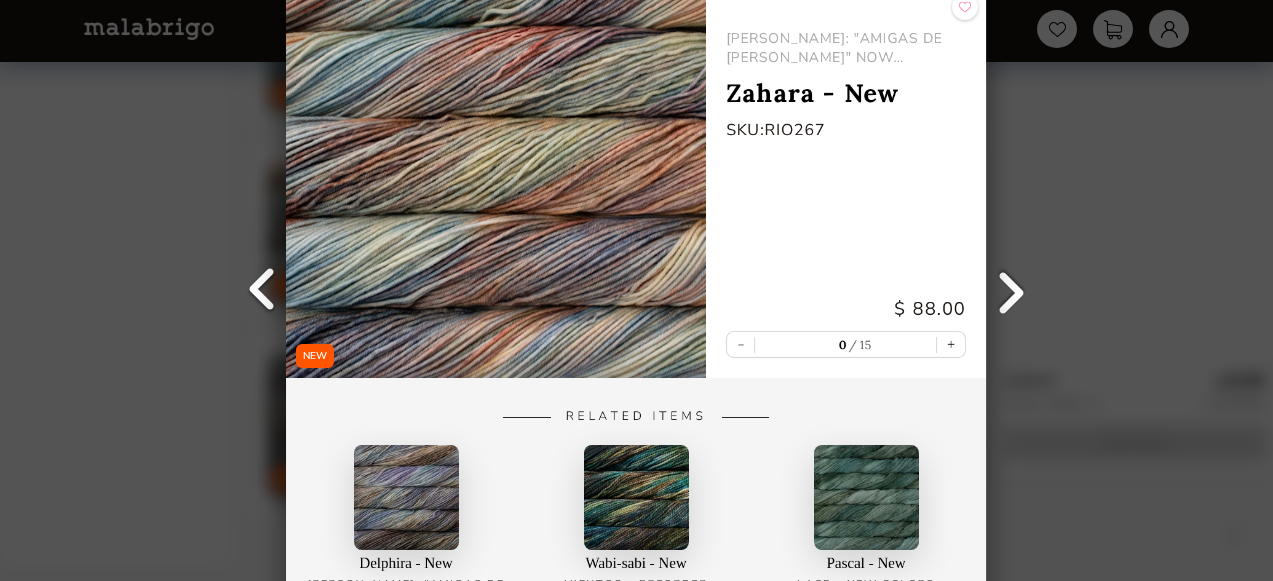 click on "NEW Back [PERSON_NAME]: "AMIGAS DE [PERSON_NAME]"  NOW SHIPPING Zahara - New SKU:  RIO267 $   88.00 - 0 15 + Related Items Delphira - New [PERSON_NAME]: "AMIGAS DE [PERSON_NAME]"  NOW SHIPPING Wabi-sabi - New VIENTOS - PREORDER Pascal - New LACE - NEW COLORS" at bounding box center (636, 290) 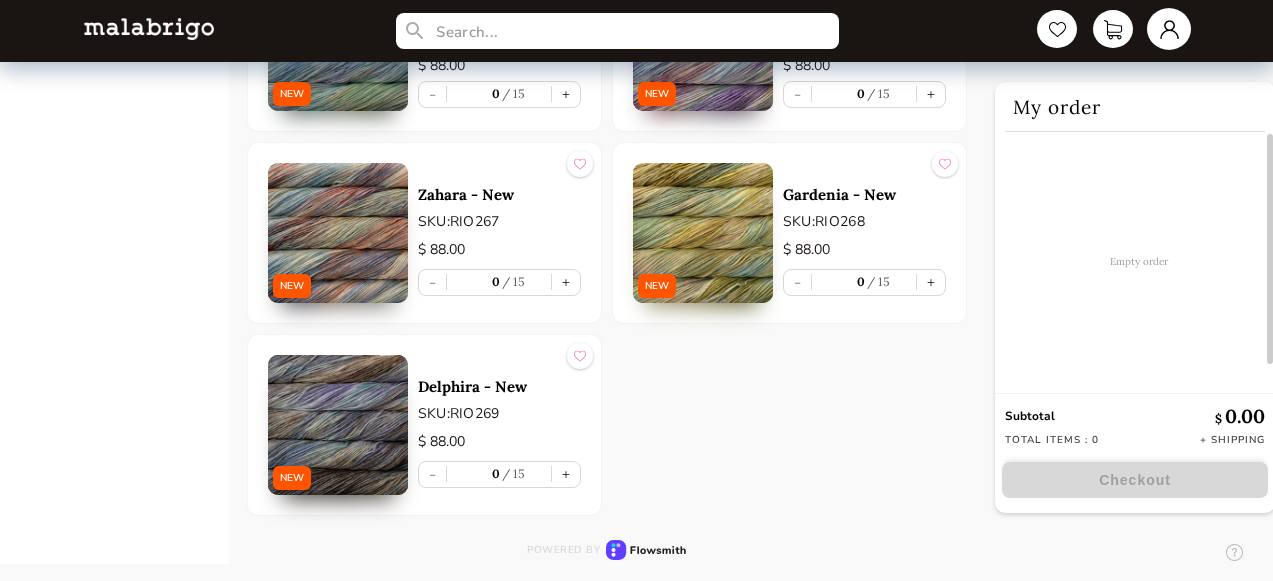 click at bounding box center [1169, 29] 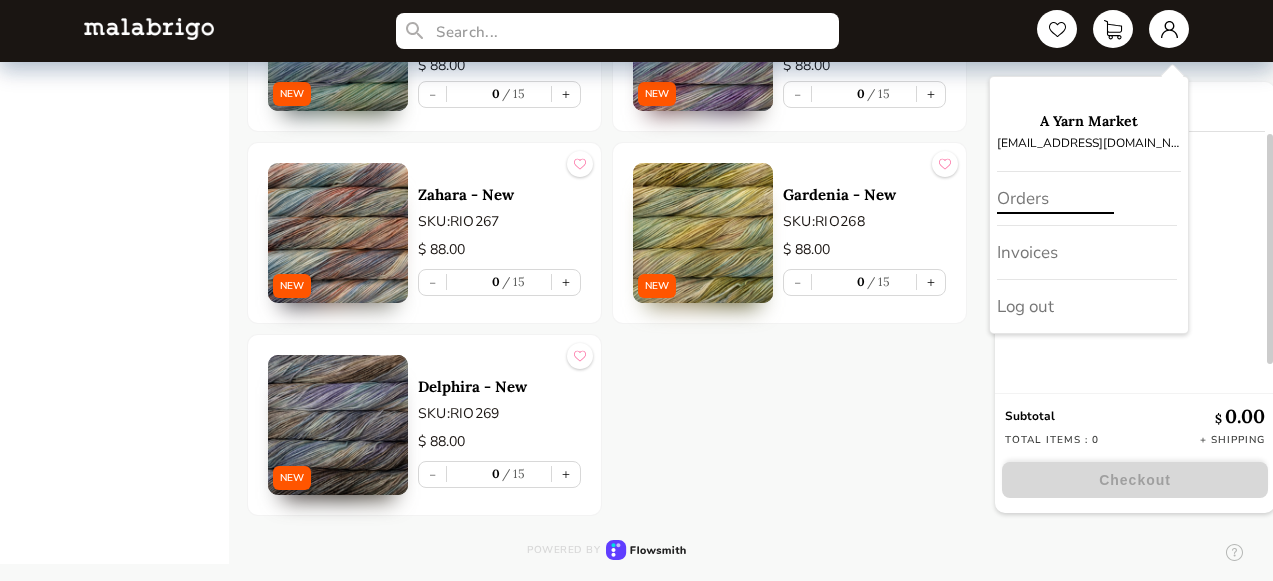 click on "Orders" at bounding box center (1087, 199) 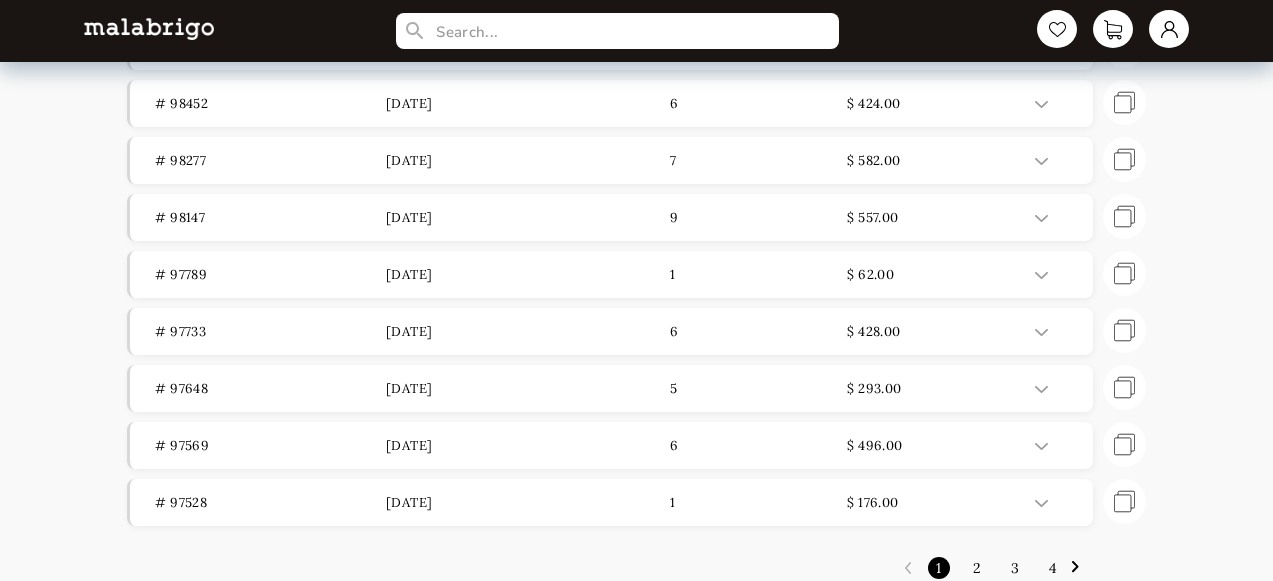 scroll, scrollTop: 0, scrollLeft: 0, axis: both 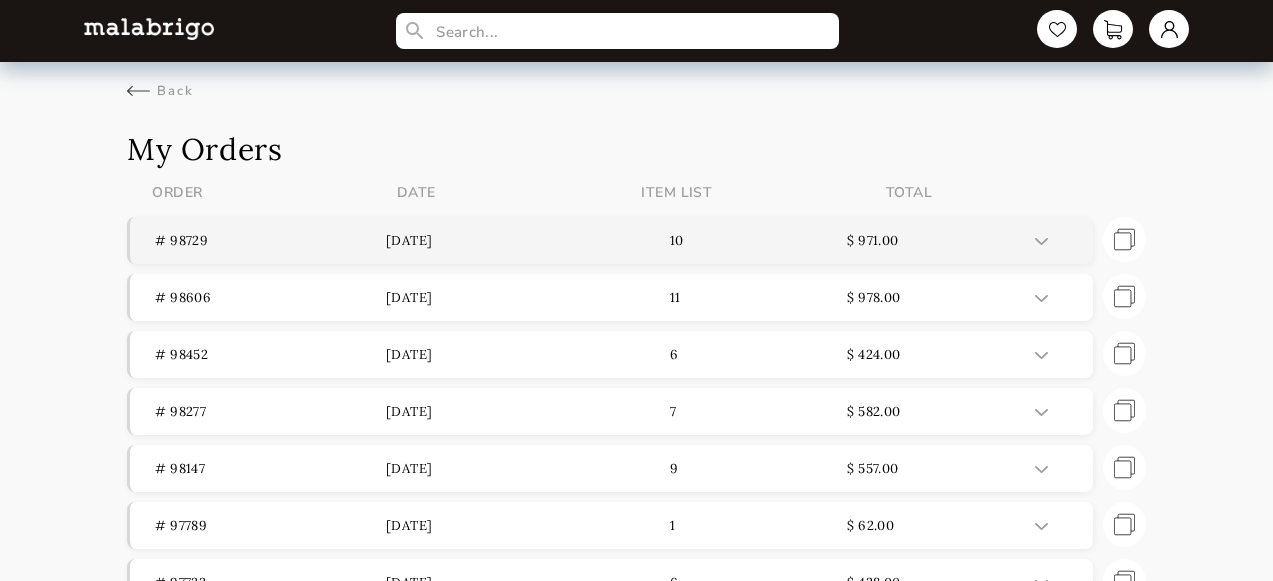 click on "[DATE]" at bounding box center (501, 240) 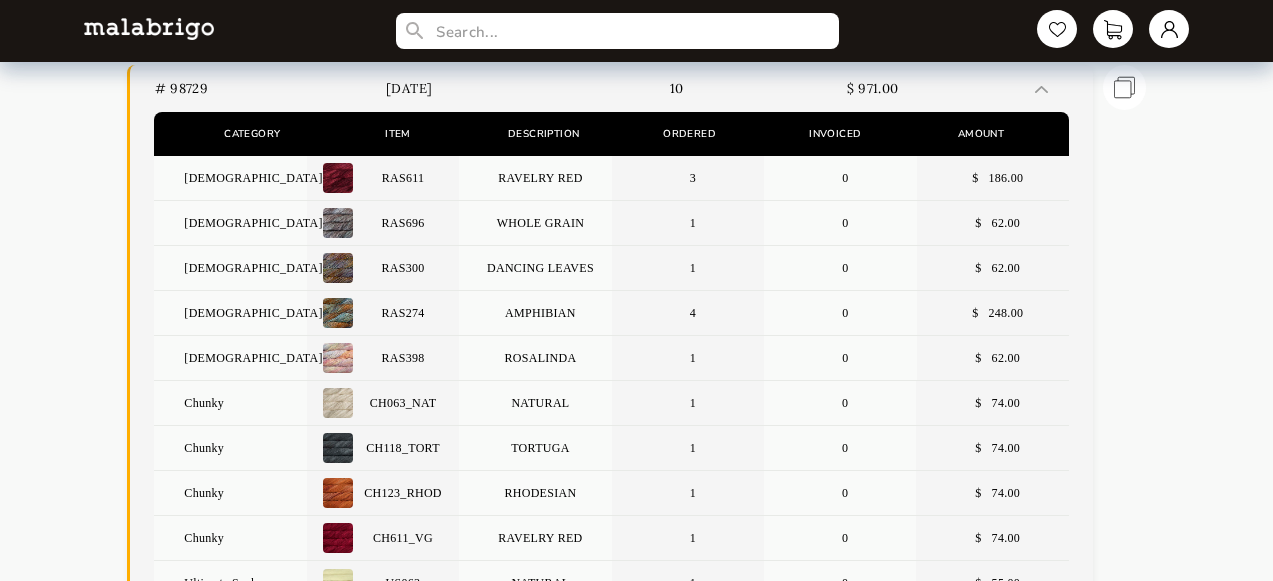 scroll, scrollTop: 97, scrollLeft: 0, axis: vertical 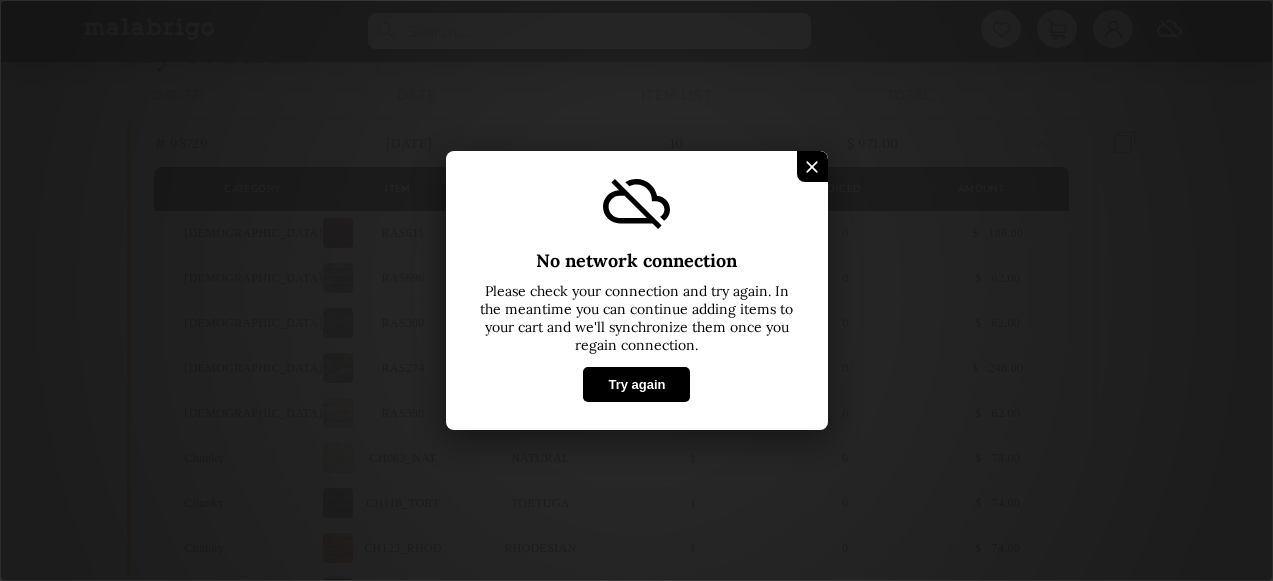 click on "Try again" at bounding box center (636, 384) 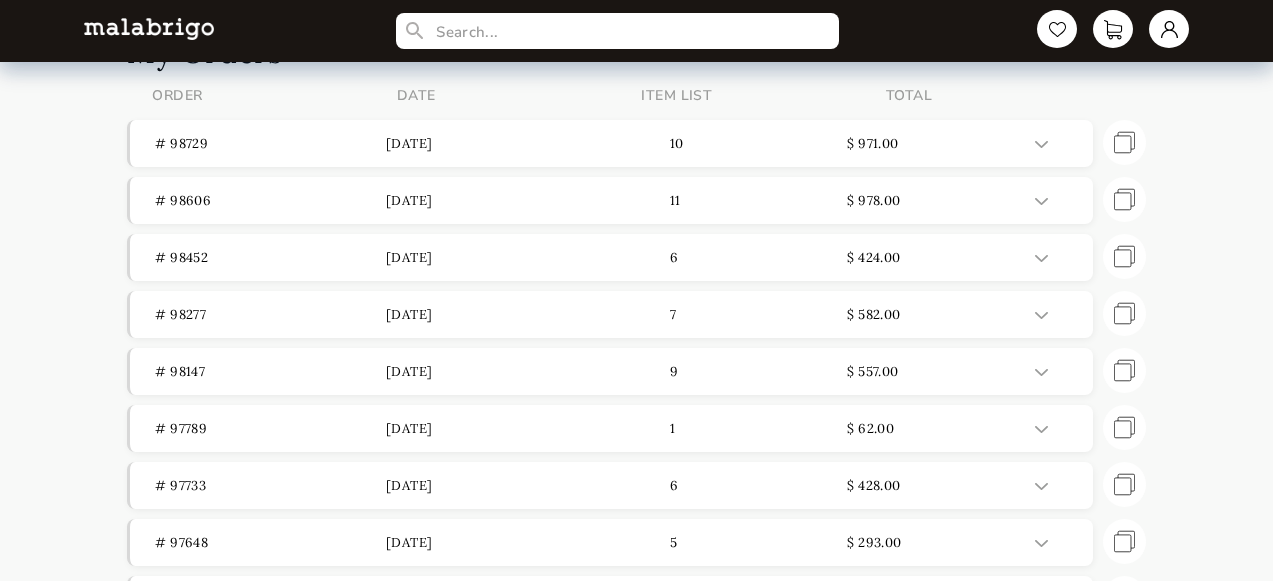 click at bounding box center (149, 28) 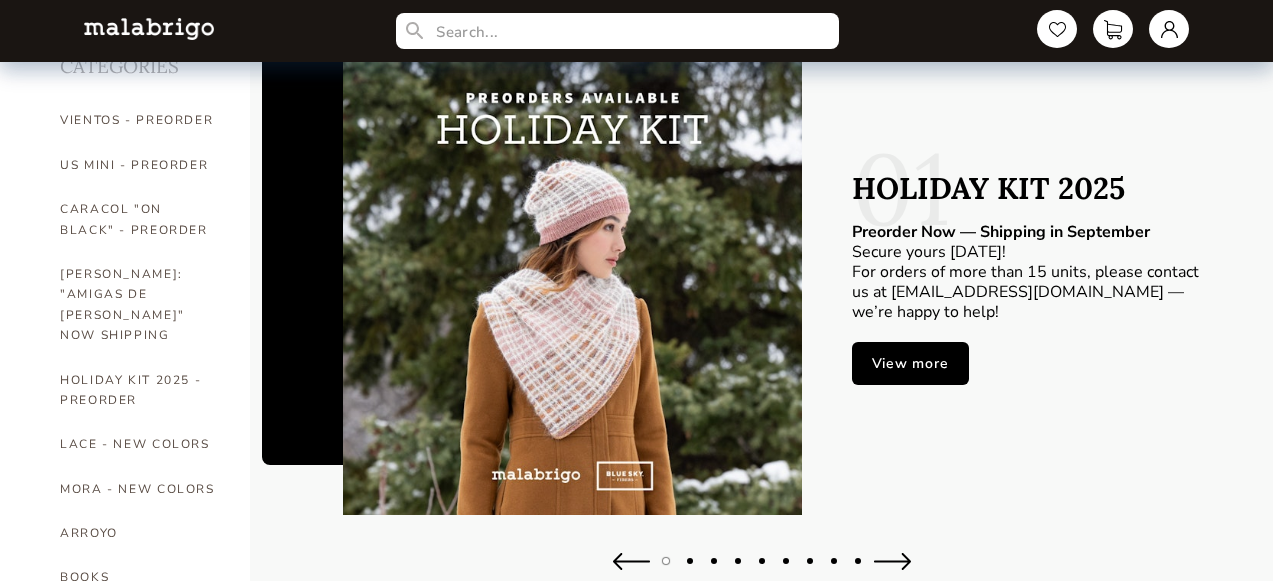 click at bounding box center [892, 561] 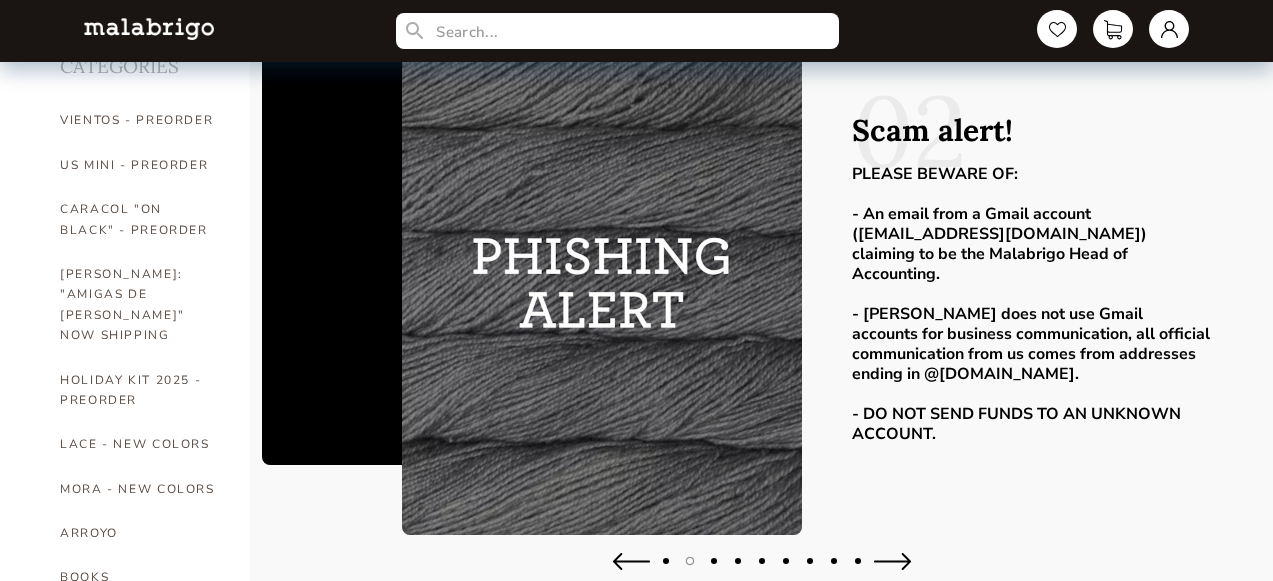 click at bounding box center [892, 561] 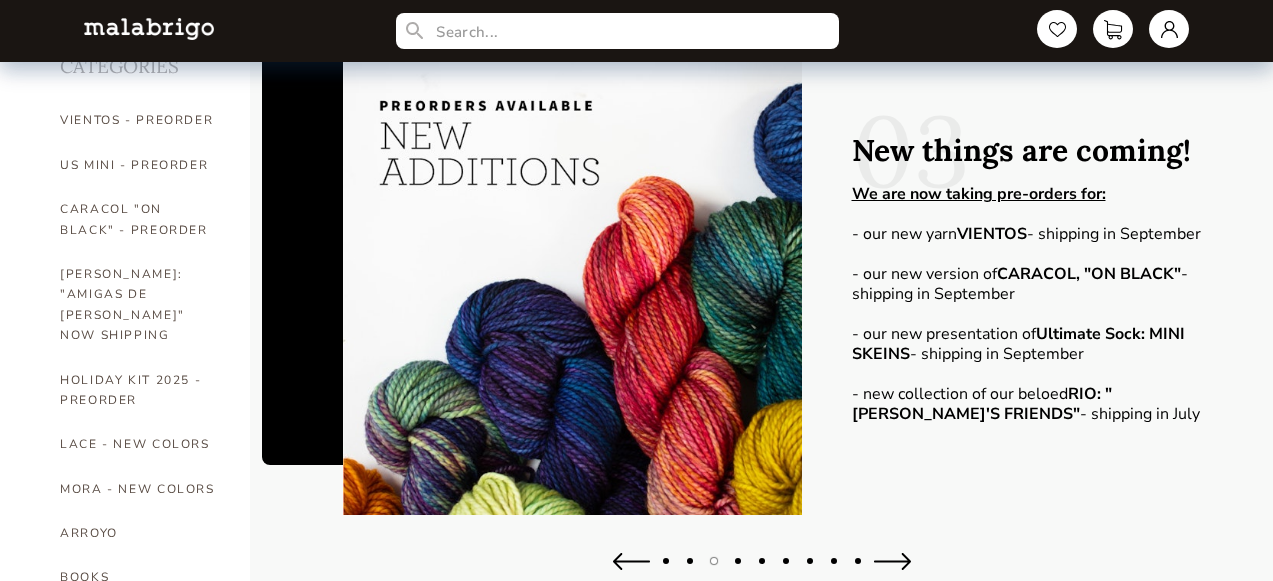 click at bounding box center (892, 561) 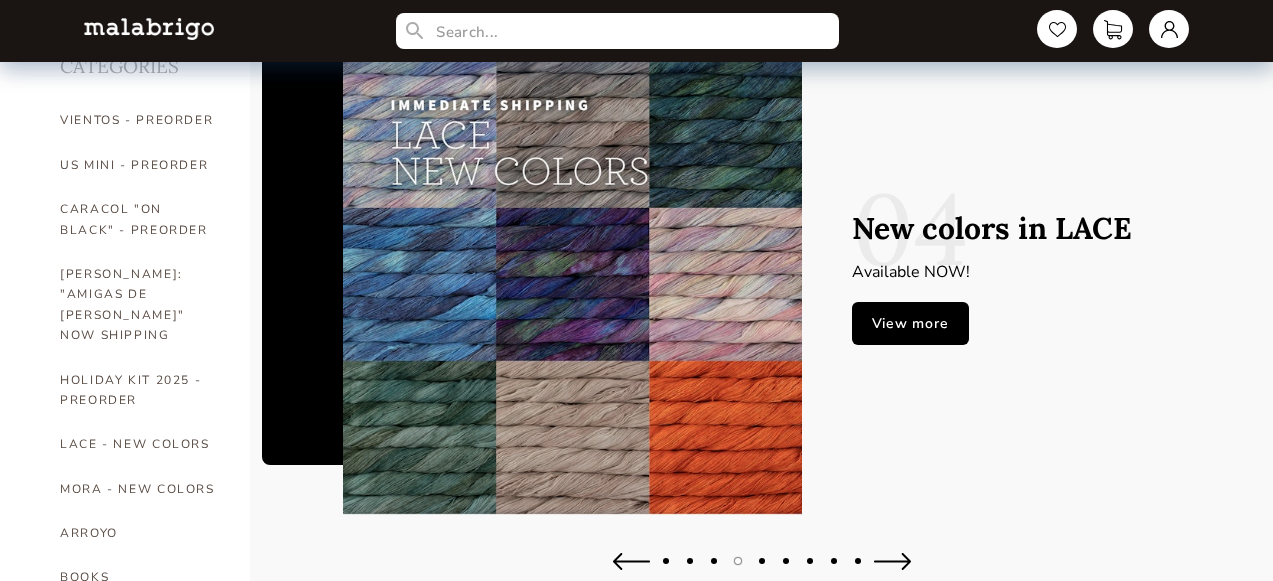 click at bounding box center (892, 561) 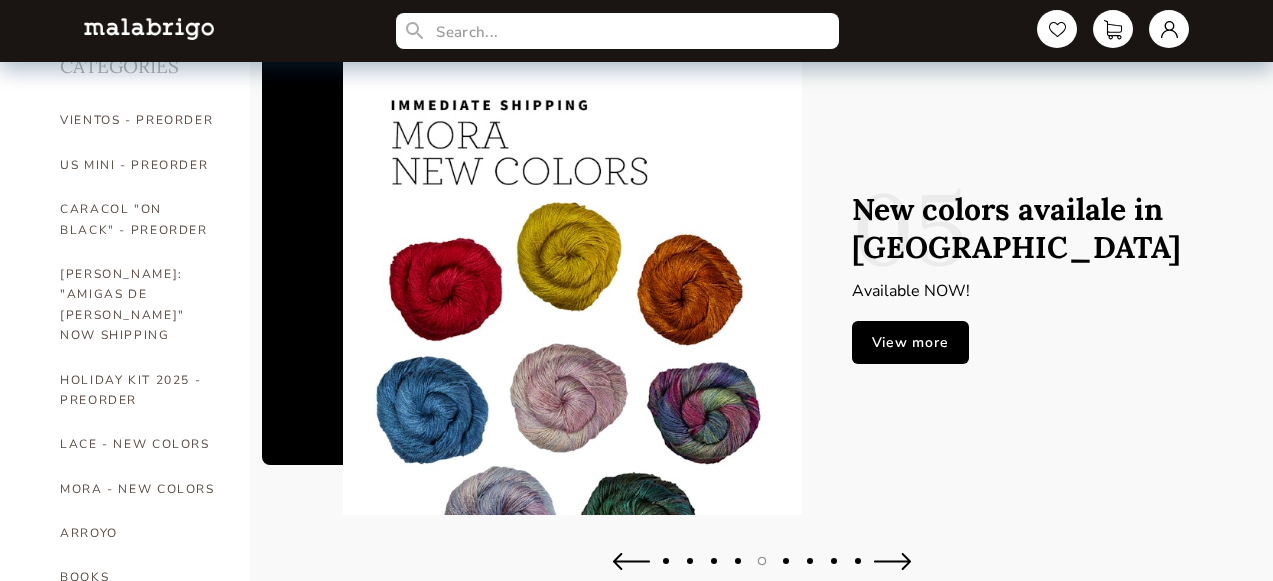 click at bounding box center (892, 561) 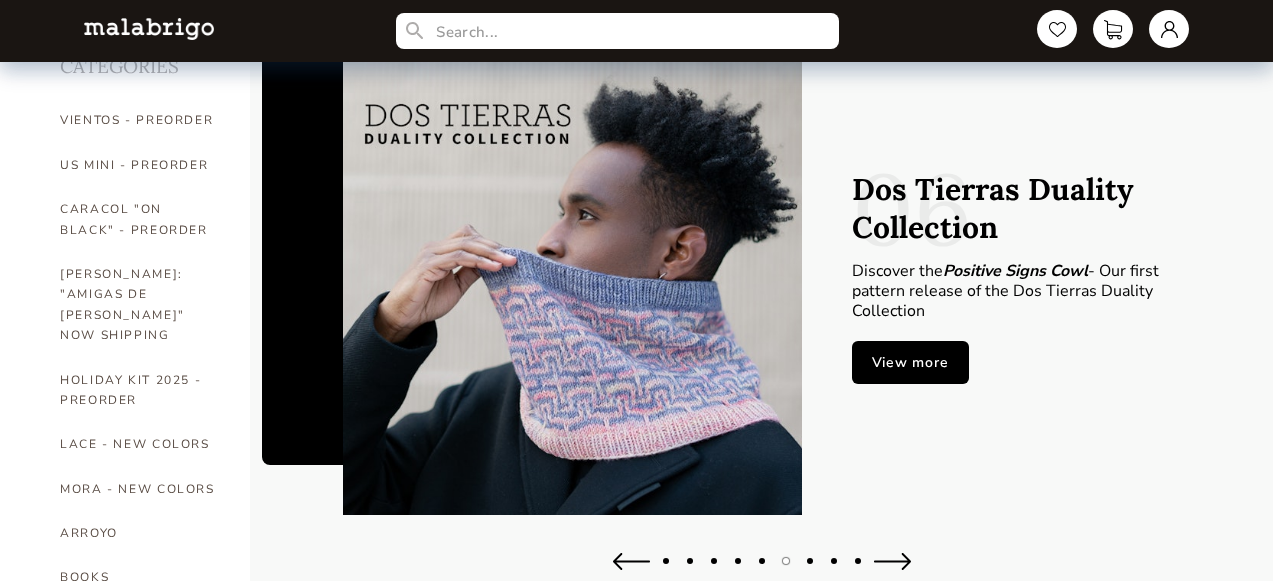 click at bounding box center [892, 561] 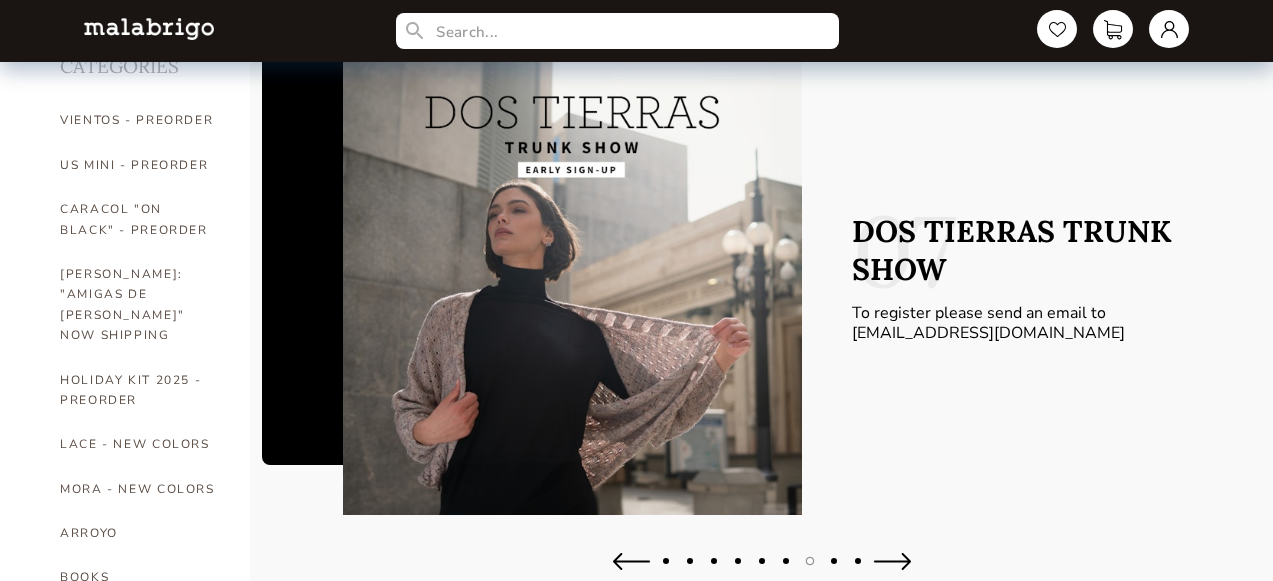 click at bounding box center [892, 561] 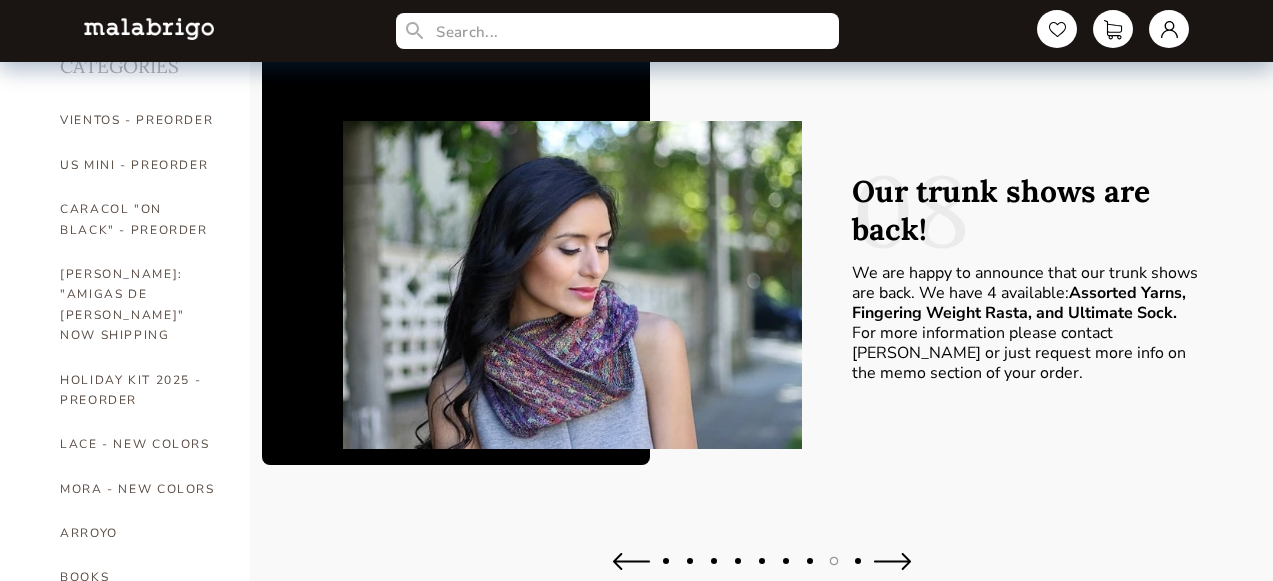 click at bounding box center (892, 561) 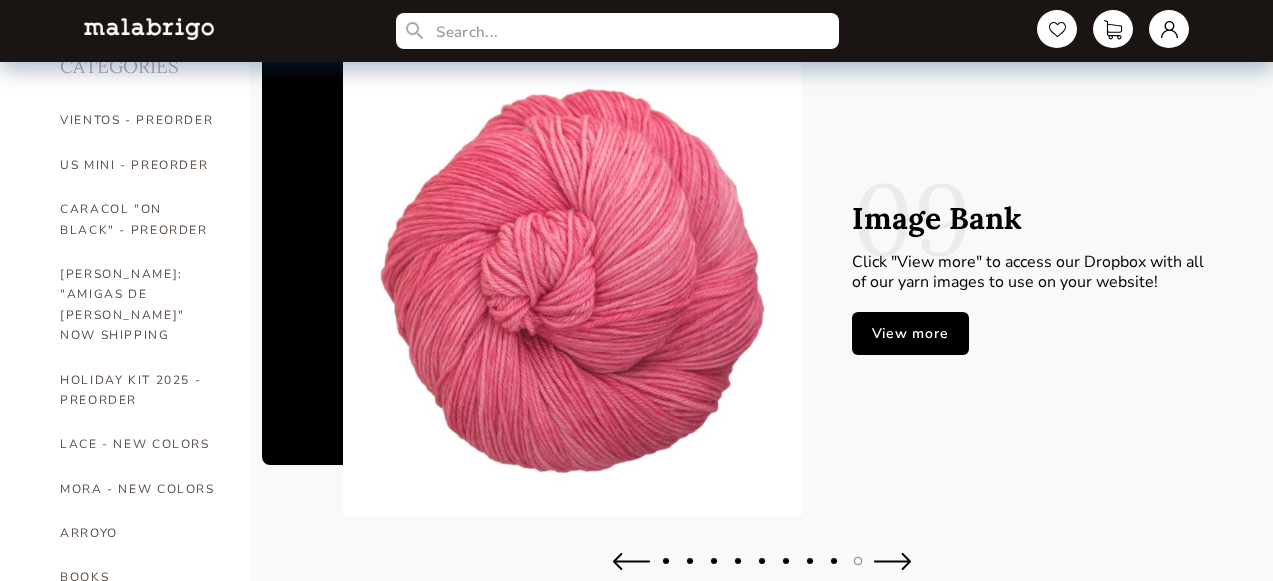 click on "View more" at bounding box center (910, 333) 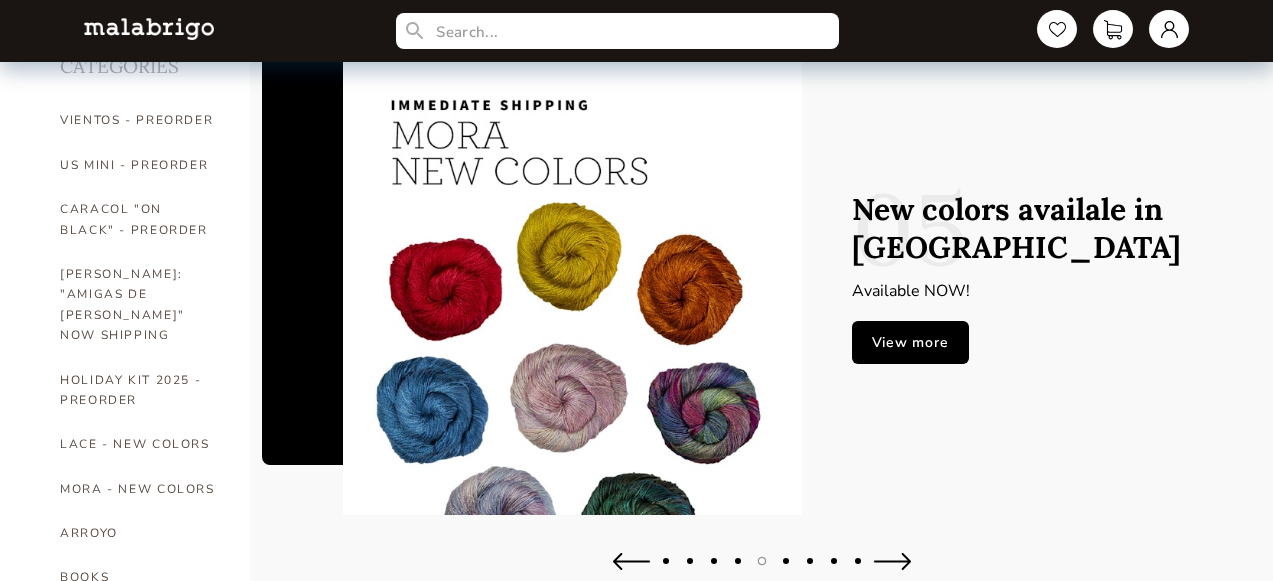 click at bounding box center [631, 561] 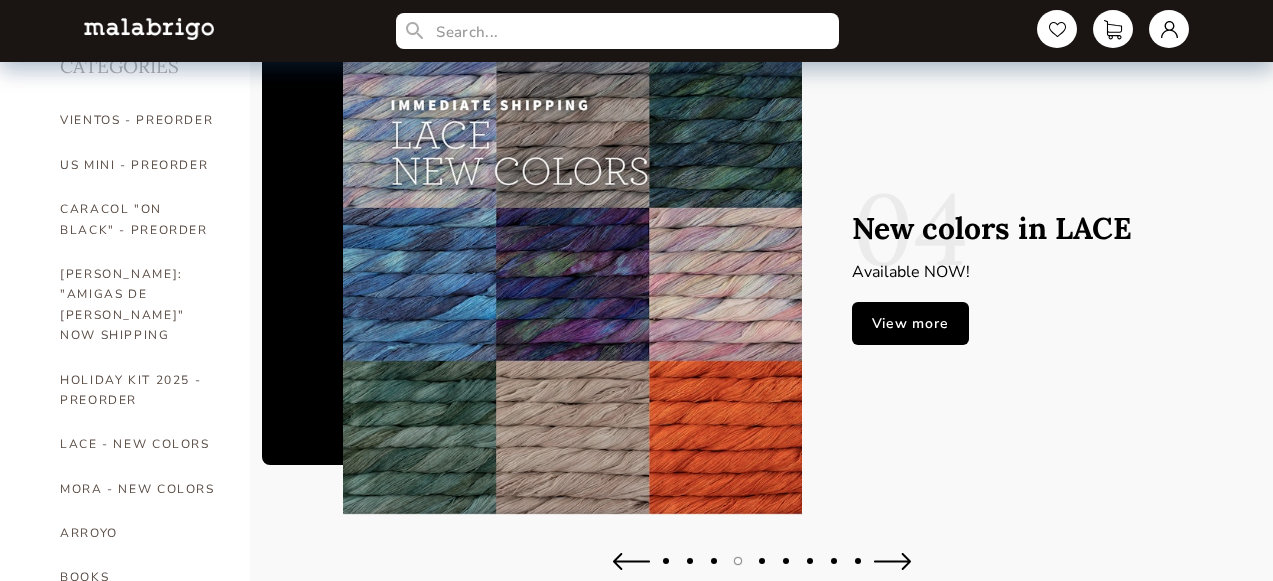 click at bounding box center [762, 571] 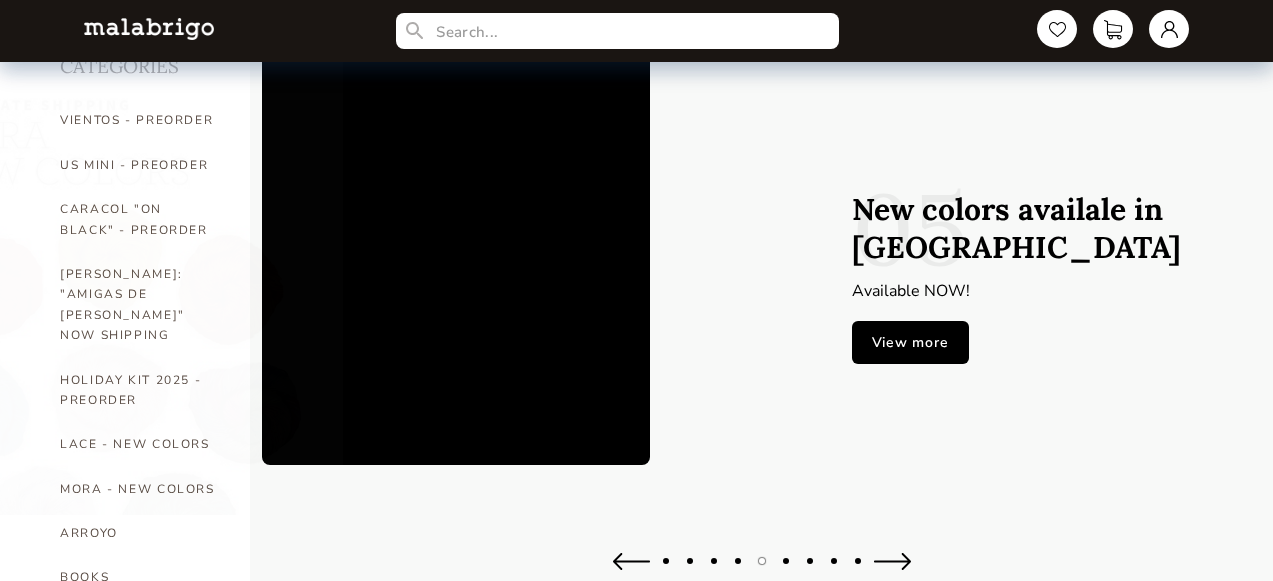 click at bounding box center (892, 561) 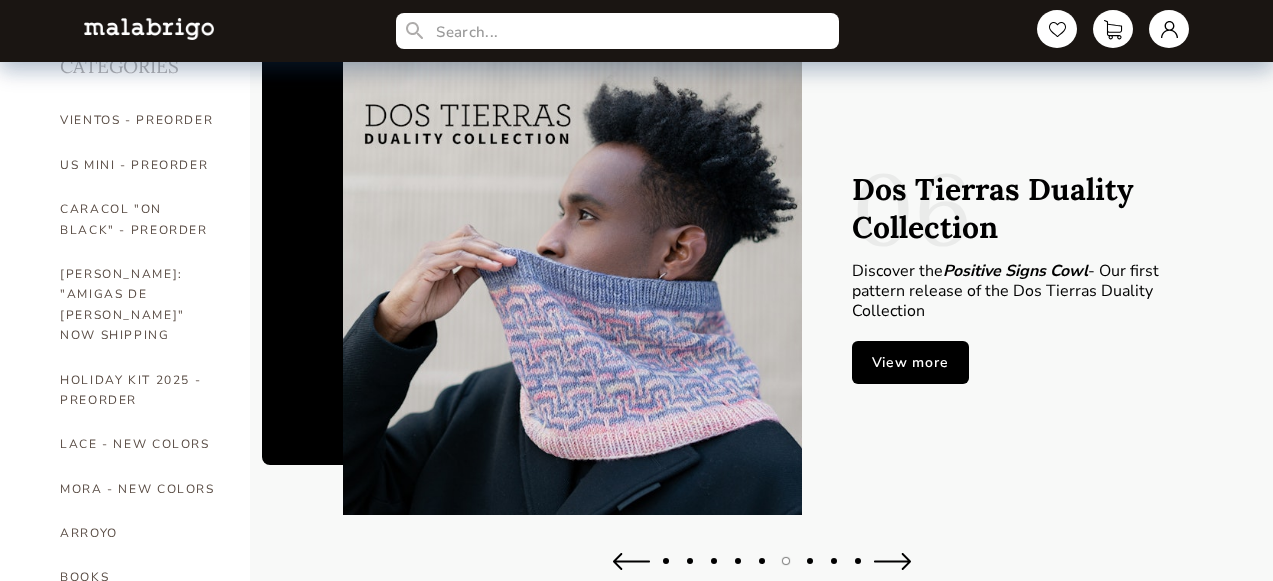 click at bounding box center (892, 561) 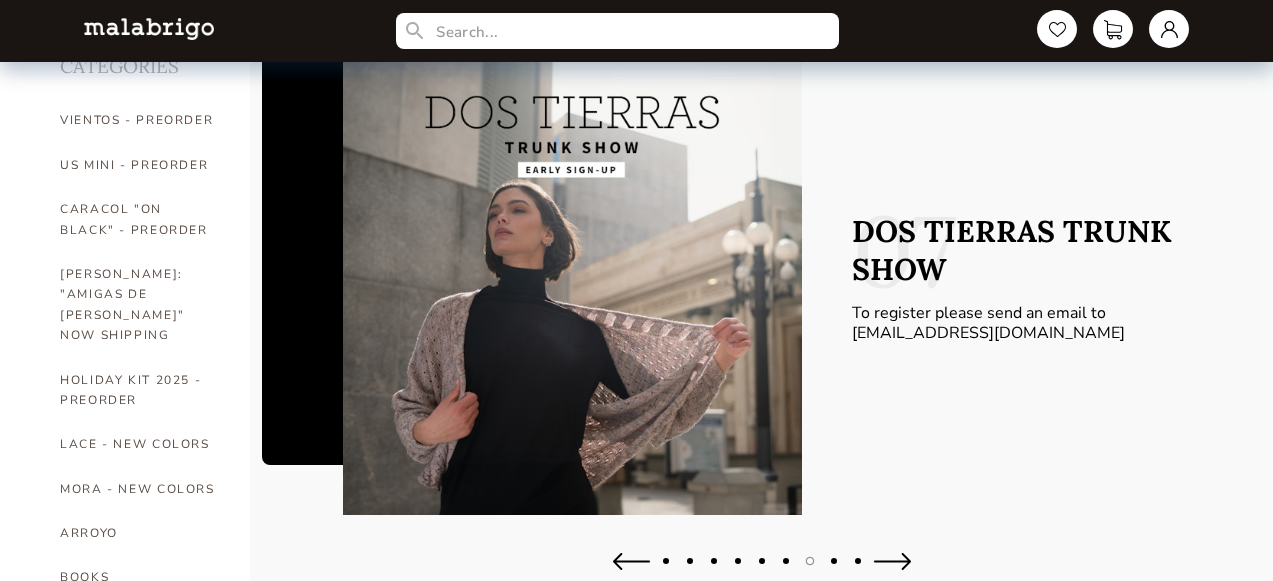 click at bounding box center [892, 561] 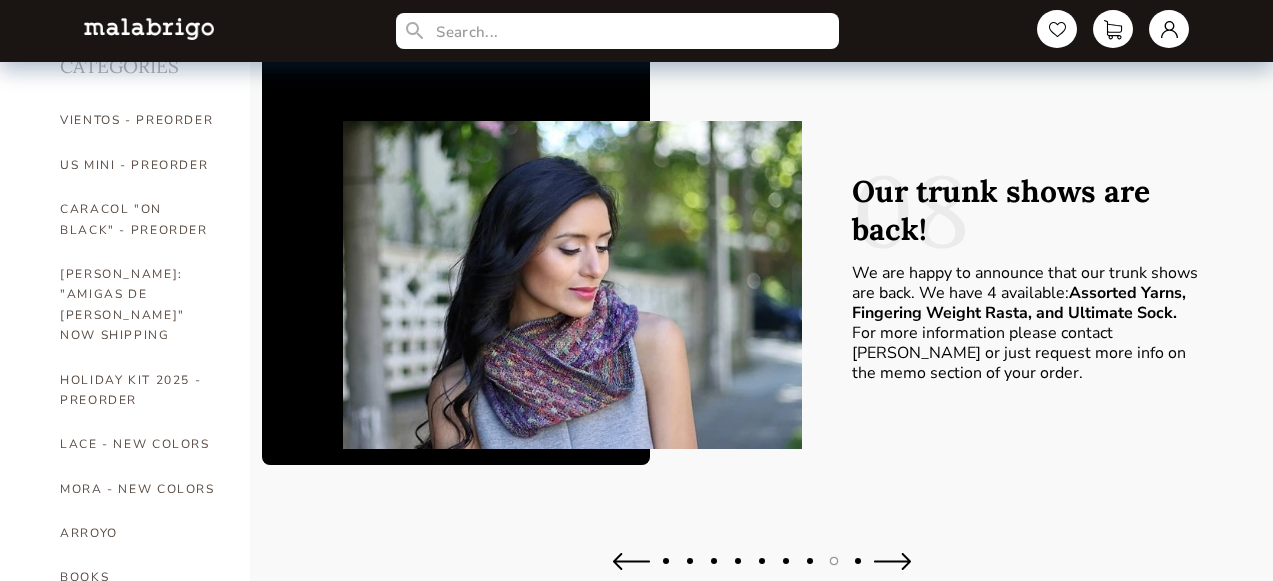 click at bounding box center [892, 561] 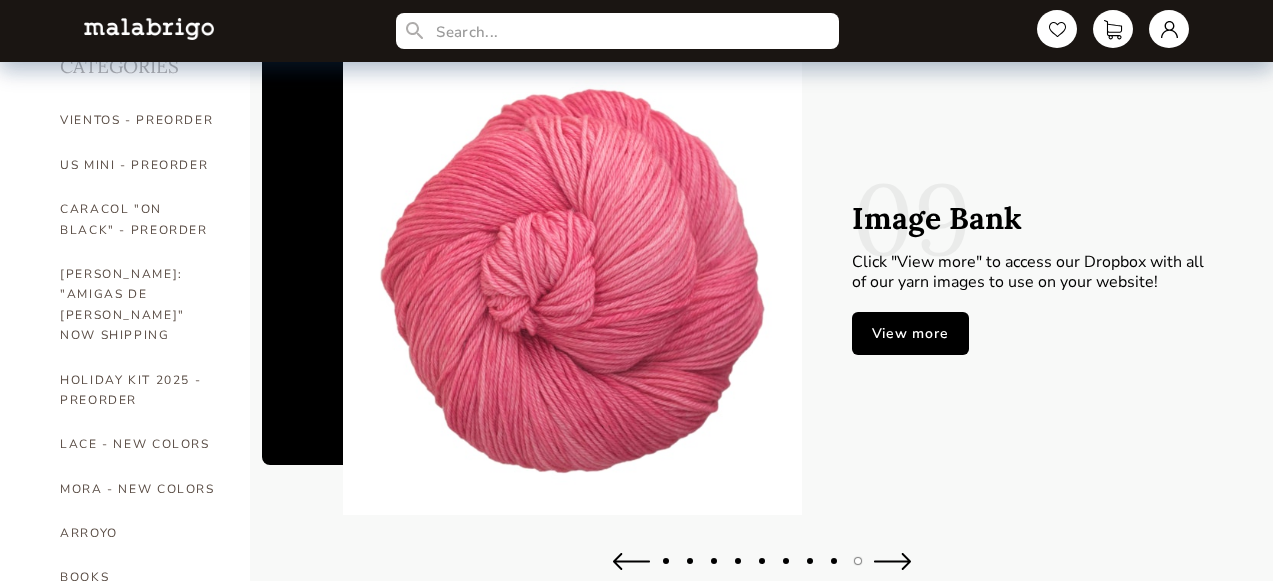 click on "View more" at bounding box center [910, 333] 